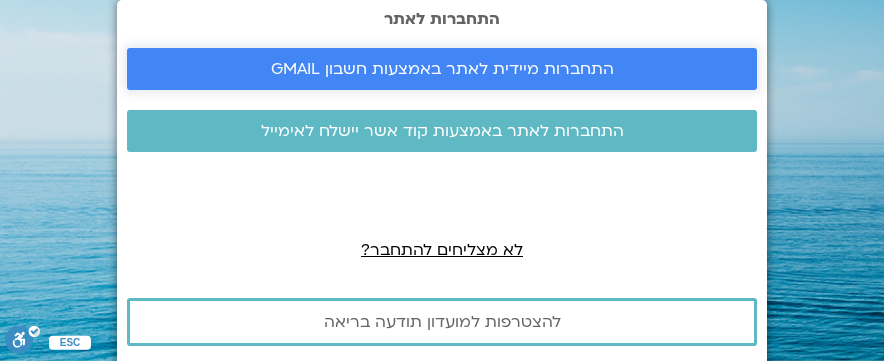 scroll, scrollTop: 0, scrollLeft: 0, axis: both 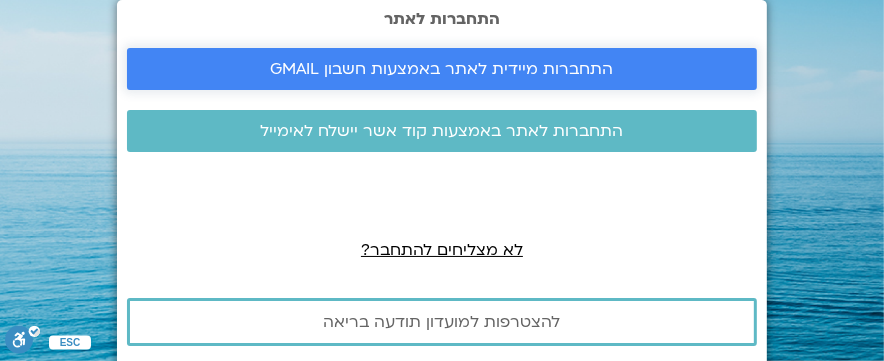 click on "התחברות מיידית לאתר באמצעות חשבון GMAIL" at bounding box center [442, 69] 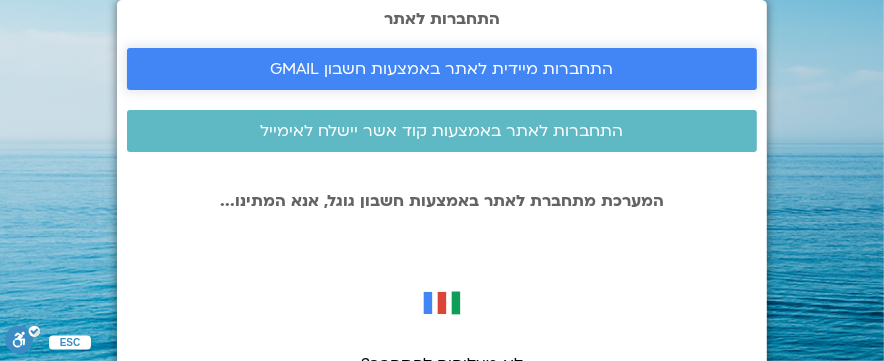 scroll, scrollTop: 133, scrollLeft: 0, axis: vertical 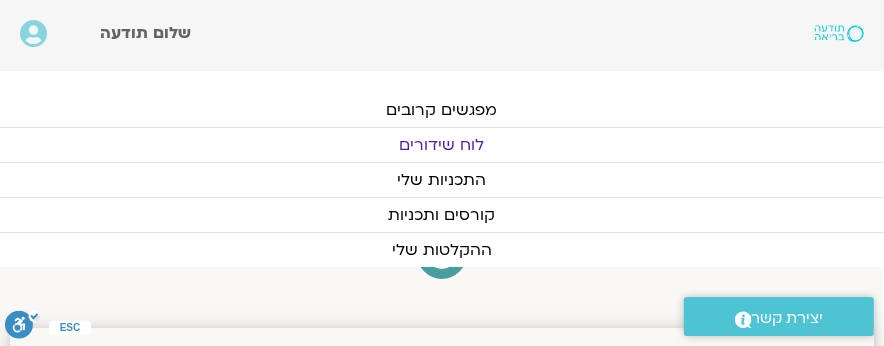 click on "לוח שידורים" 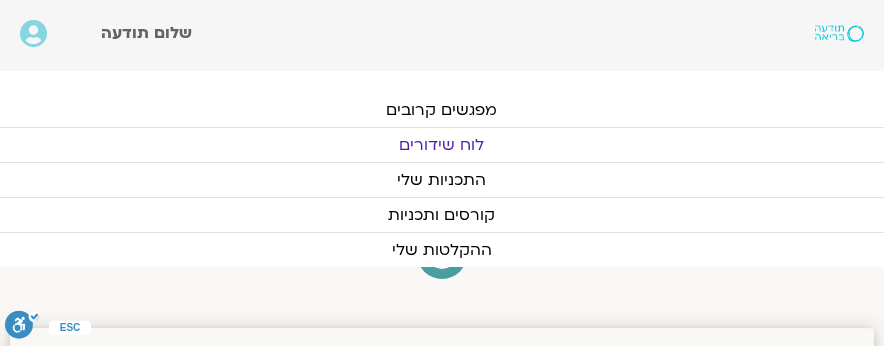 scroll, scrollTop: 0, scrollLeft: 0, axis: both 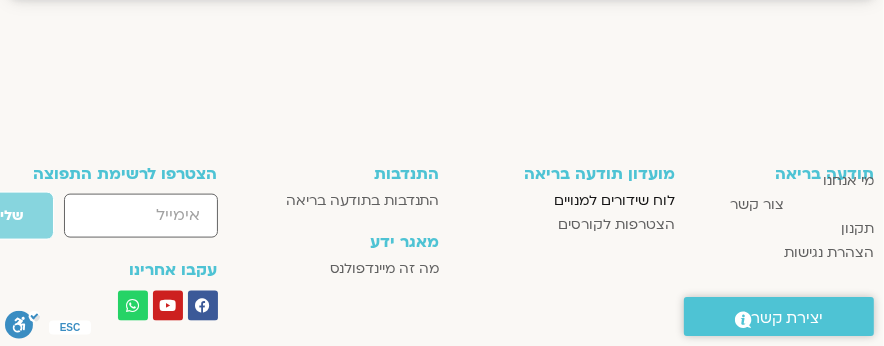 click on "לוח שידורים למנויים" at bounding box center (614, 201) 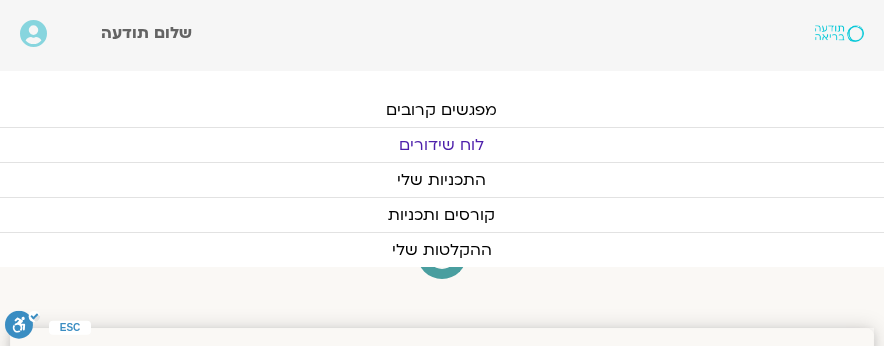 scroll, scrollTop: 0, scrollLeft: 0, axis: both 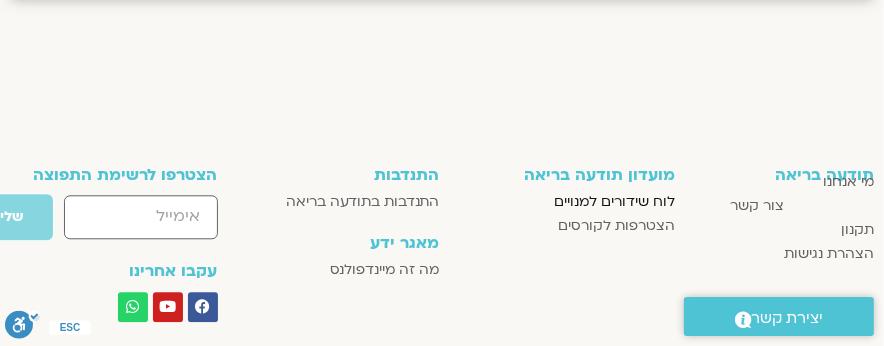 click on "לוח שידורים למנויים" at bounding box center (614, 202) 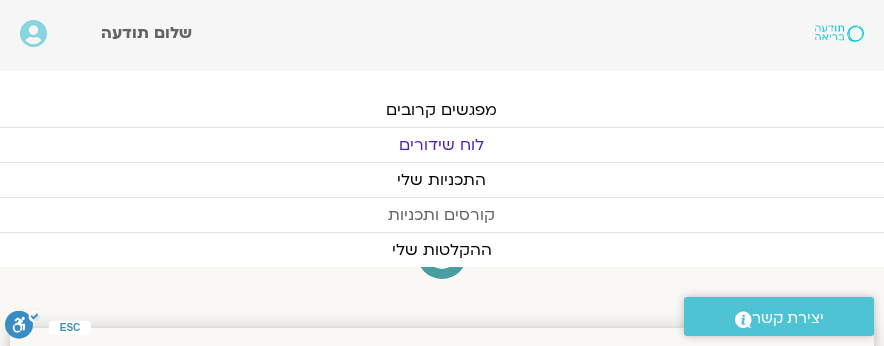 scroll, scrollTop: 0, scrollLeft: 0, axis: both 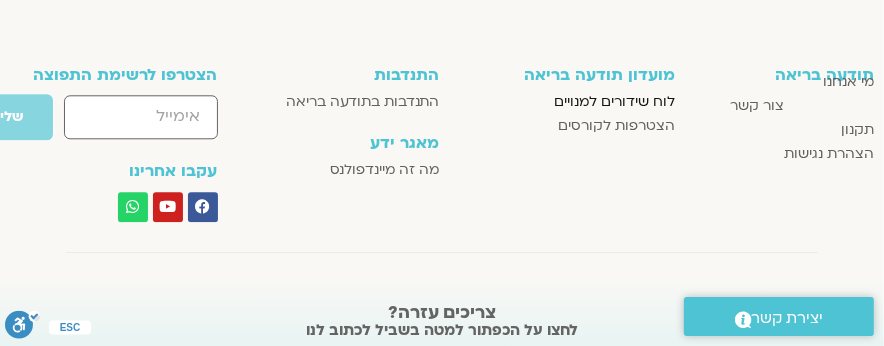 click on "לוח שידורים למנויים" at bounding box center [614, 102] 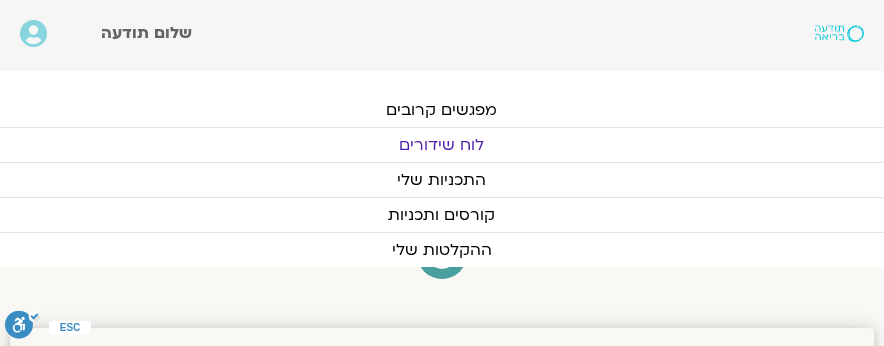 scroll, scrollTop: 0, scrollLeft: 0, axis: both 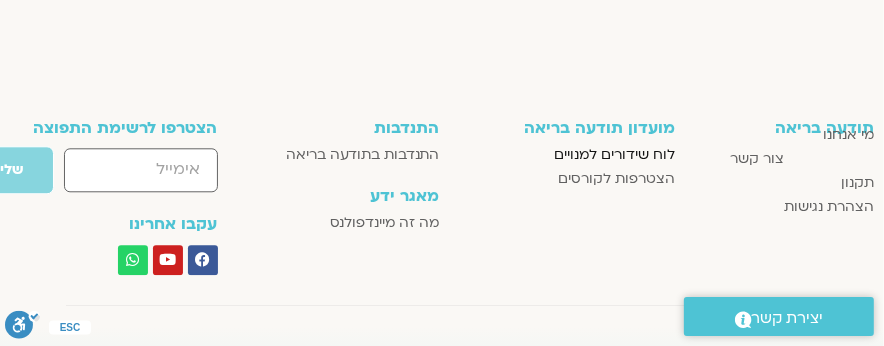 click on "לוח שידורים למנויים" at bounding box center (614, 155) 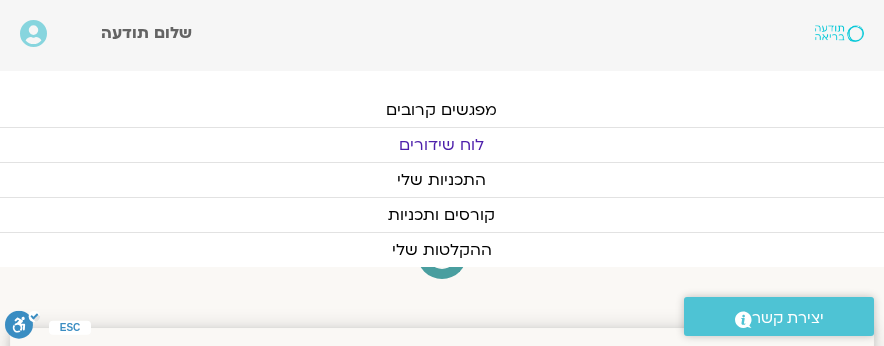 scroll, scrollTop: 0, scrollLeft: 0, axis: both 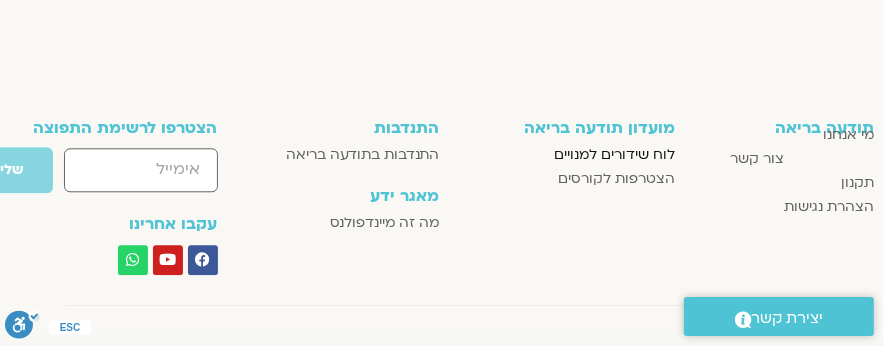 click on "לוח שידורים למנויים" at bounding box center (614, 155) 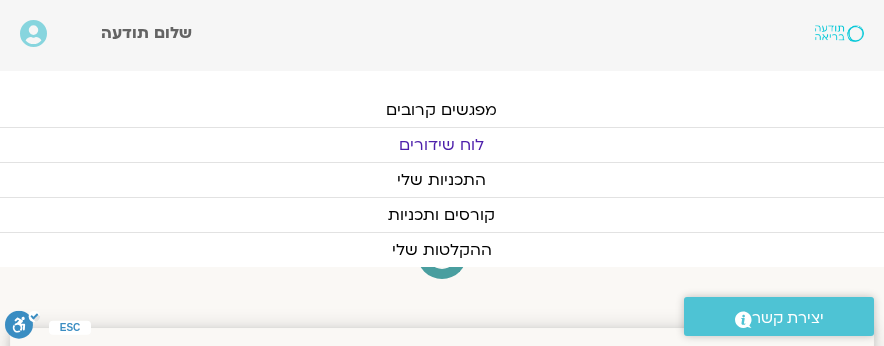 scroll, scrollTop: 0, scrollLeft: 0, axis: both 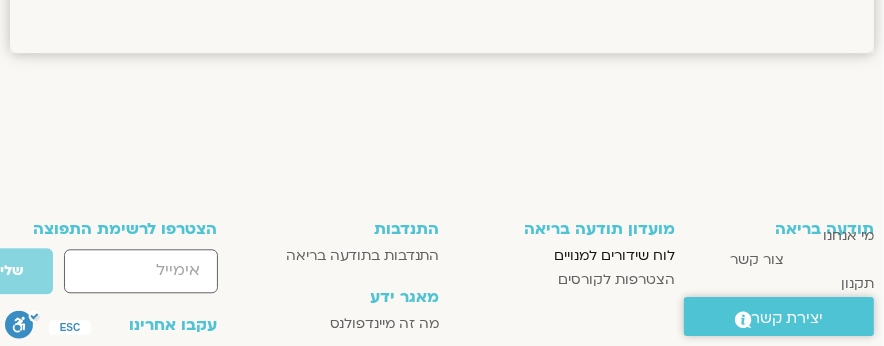 click on "לוח שידורים למנויים" at bounding box center [614, 256] 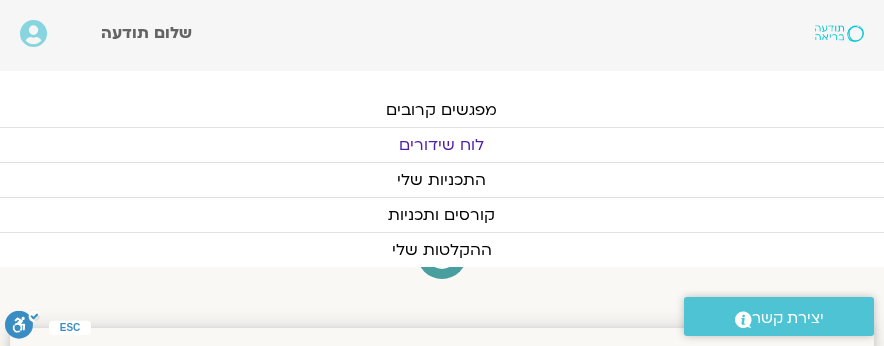 scroll, scrollTop: 0, scrollLeft: 0, axis: both 